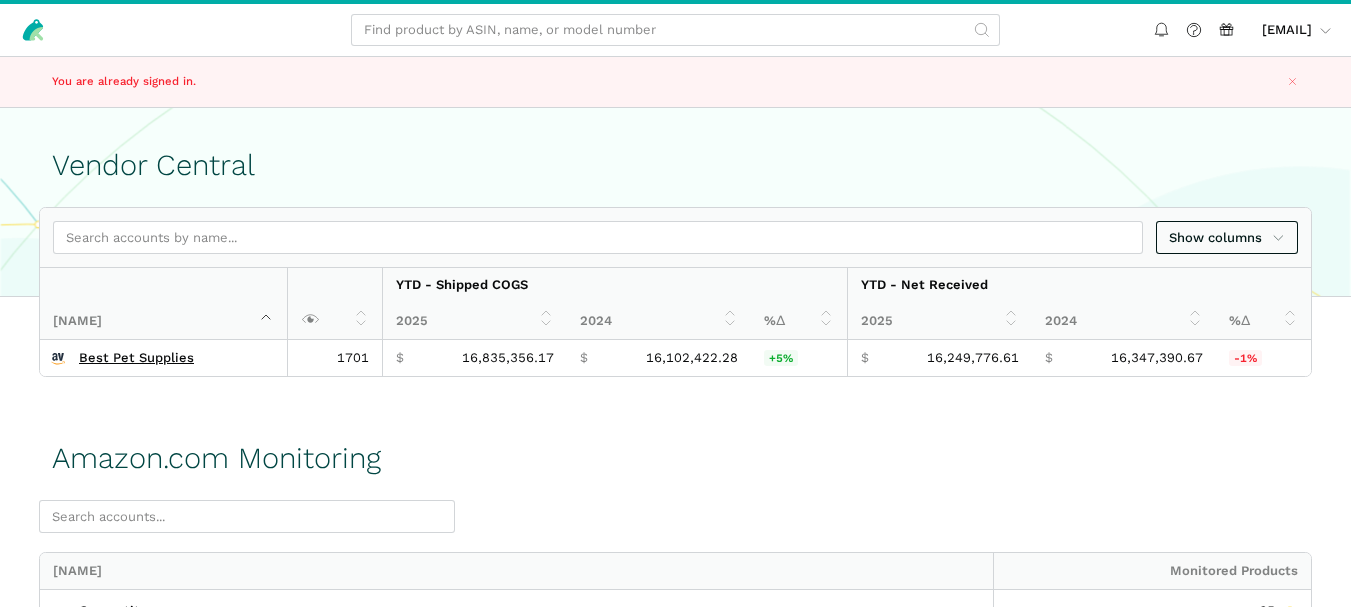 scroll, scrollTop: 0, scrollLeft: 0, axis: both 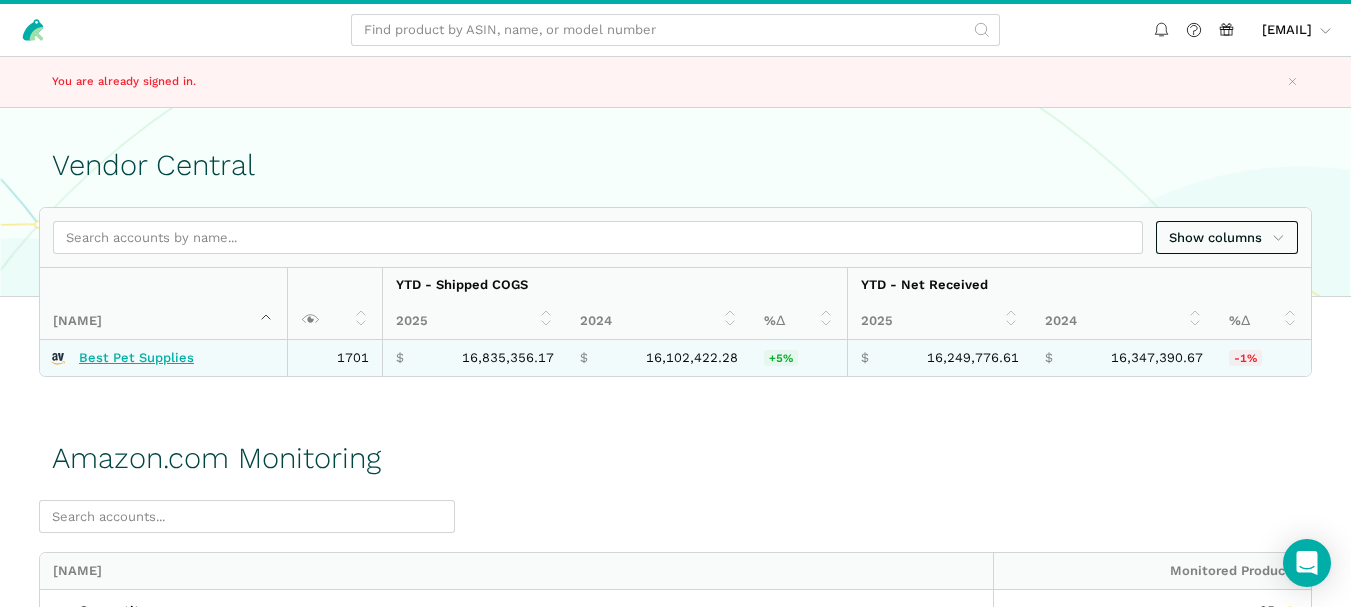 click on "Best Pet Supplies" at bounding box center (136, 358) 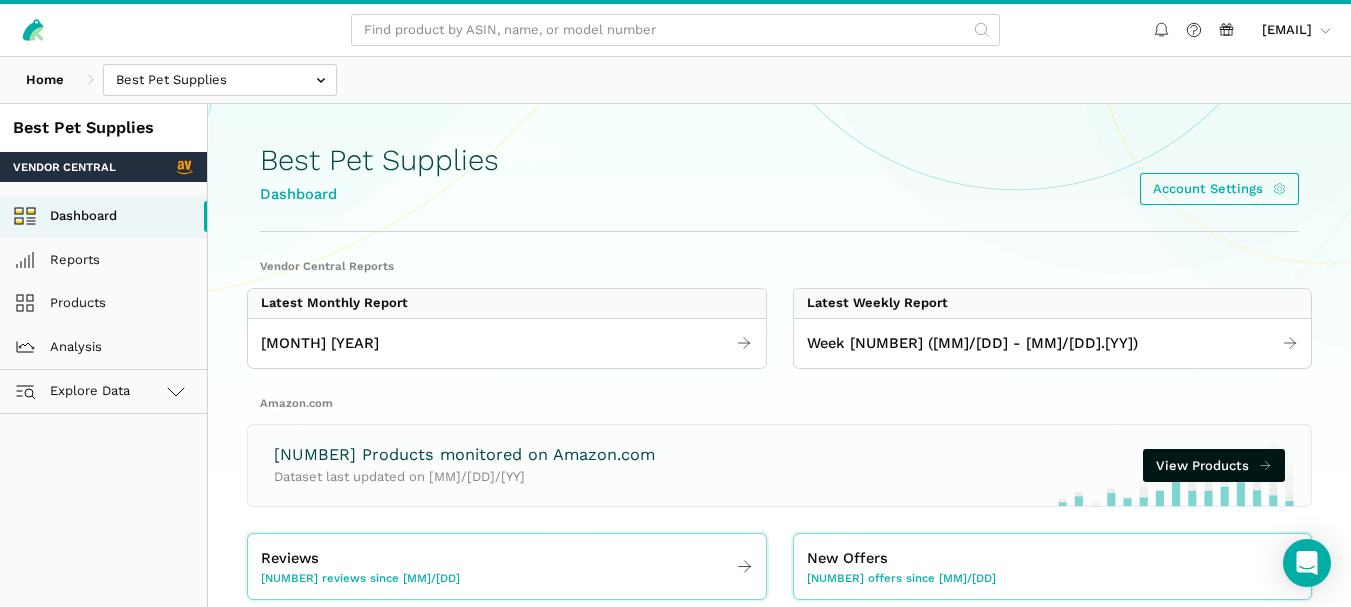 scroll, scrollTop: 0, scrollLeft: 0, axis: both 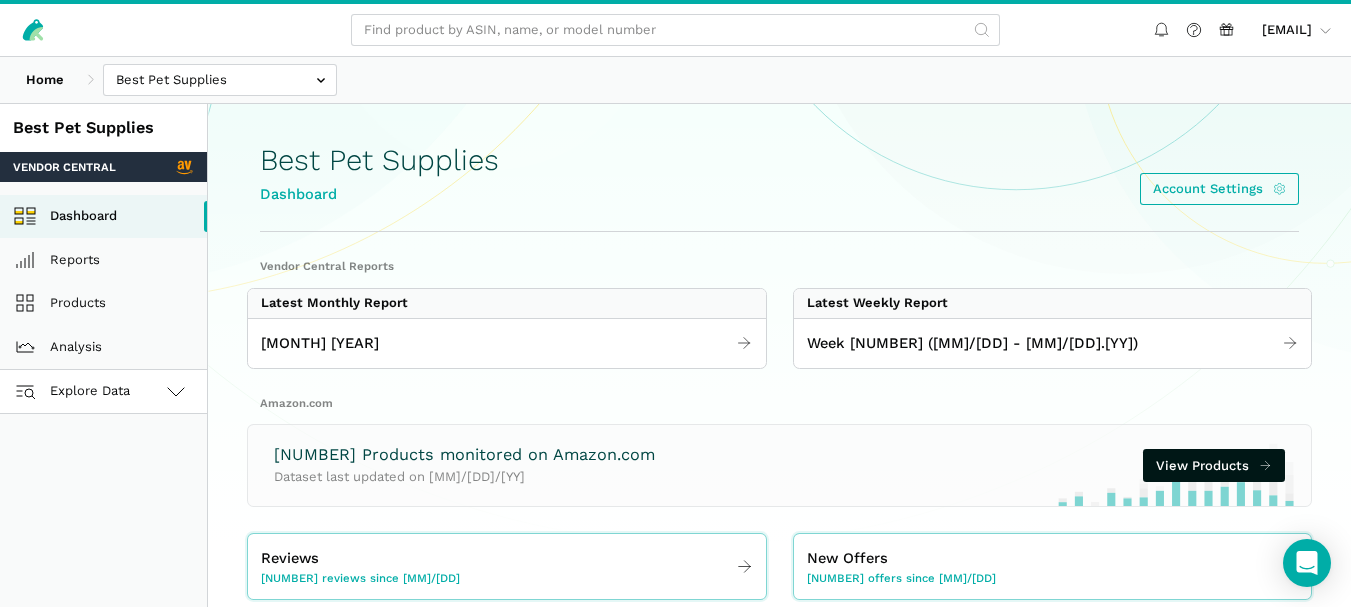 click on "Explore Data" at bounding box center (103, 392) 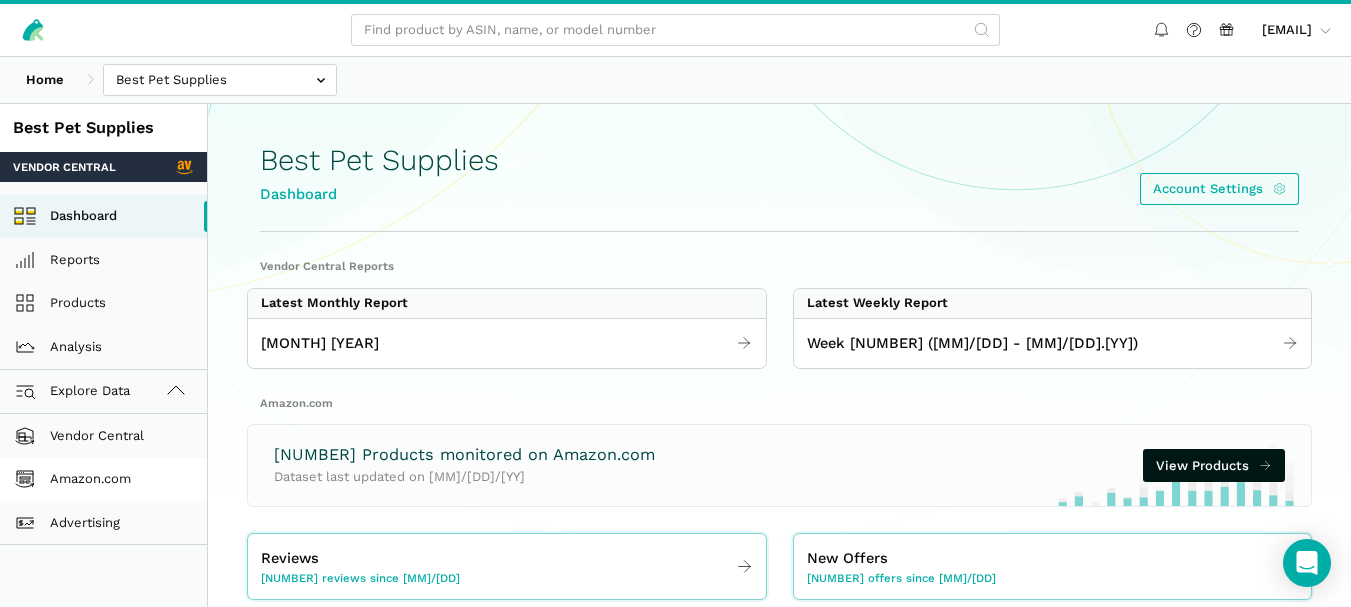 click on "Amazon.com" at bounding box center (103, 480) 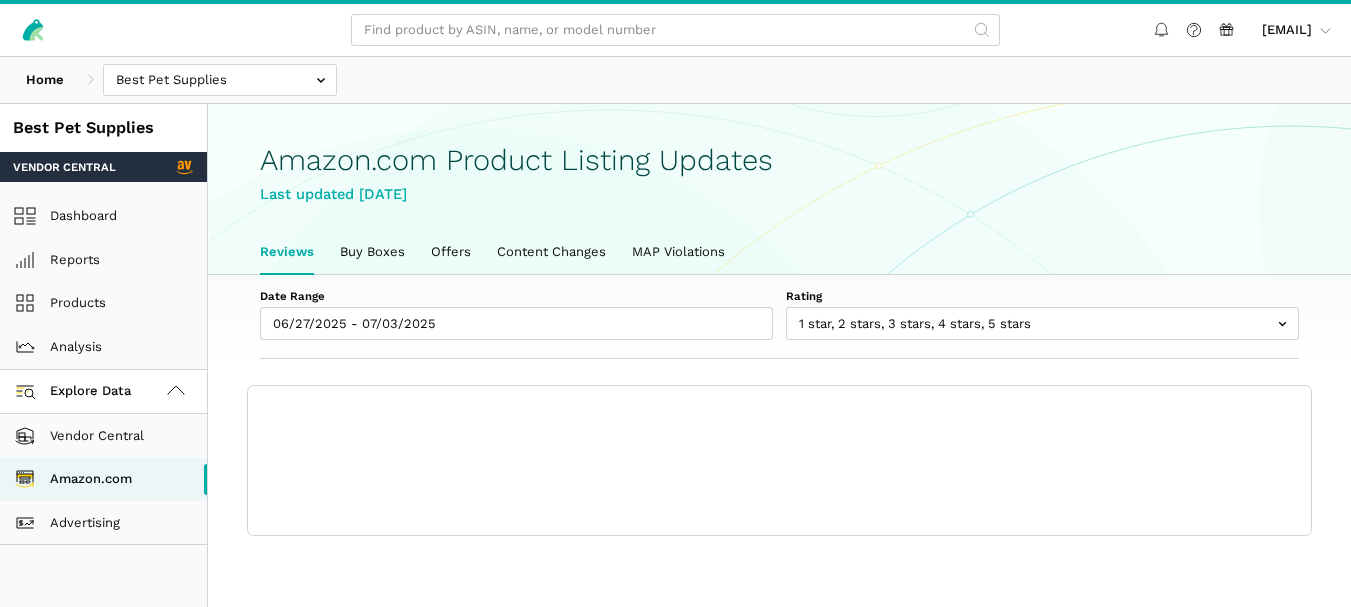 scroll, scrollTop: 0, scrollLeft: 0, axis: both 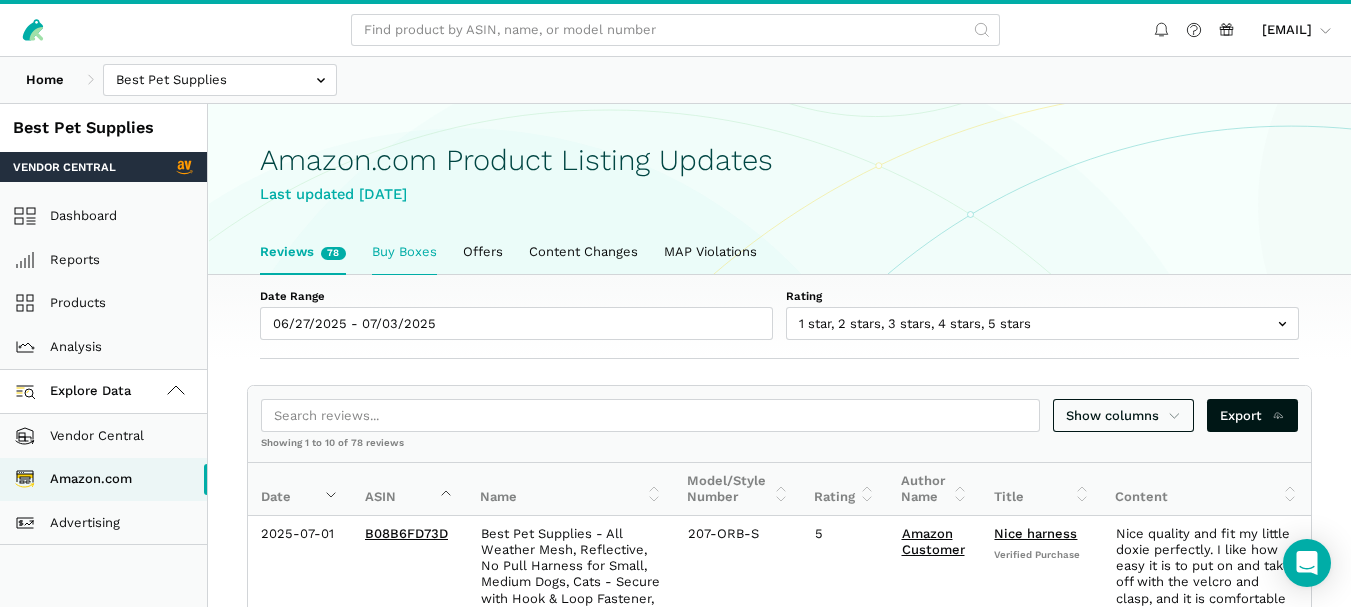 click on "Buy Boxes" at bounding box center [404, 252] 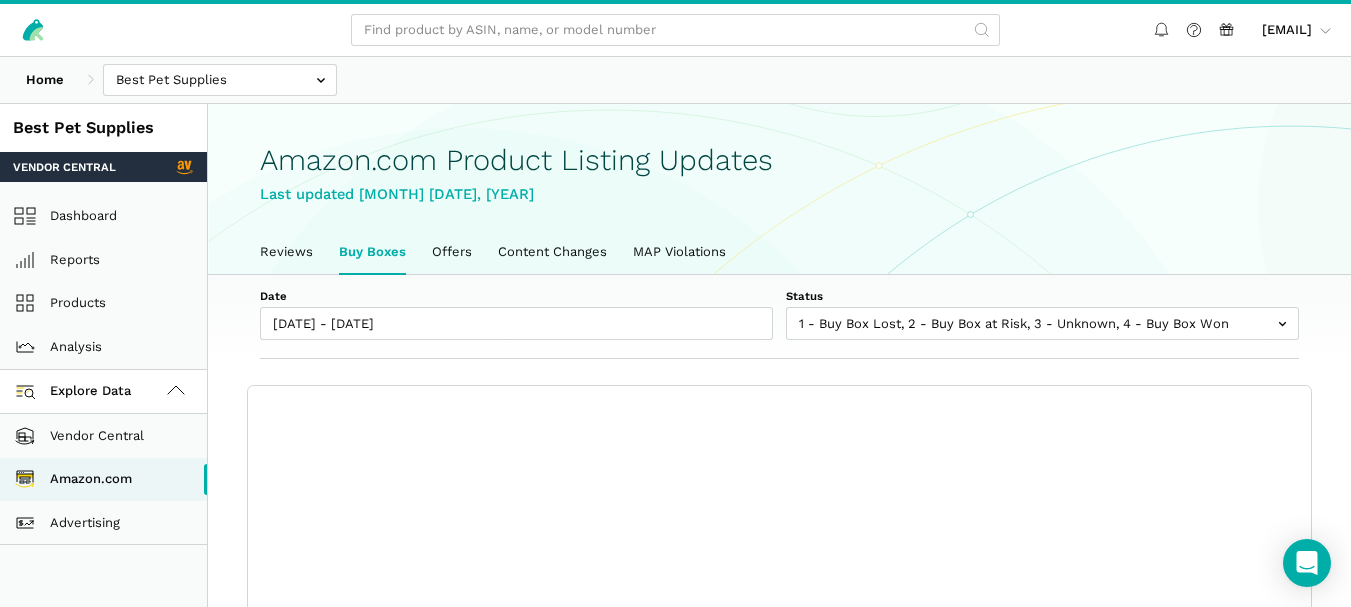 scroll, scrollTop: 0, scrollLeft: 0, axis: both 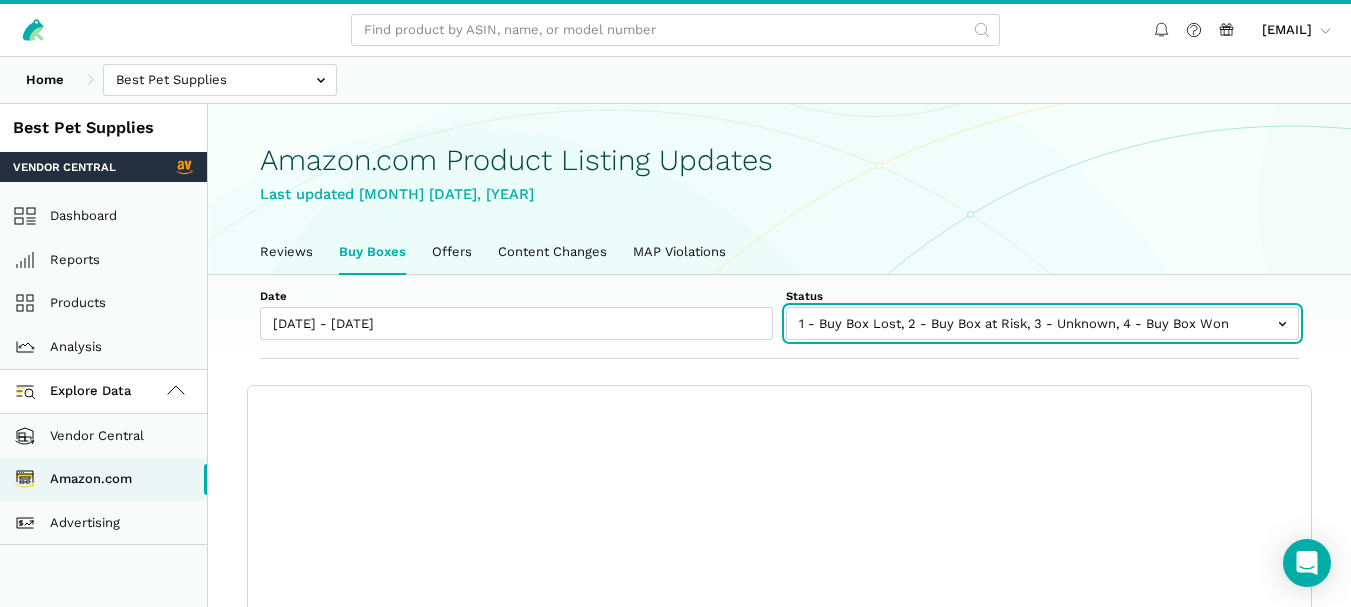 click at bounding box center (1042, 323) 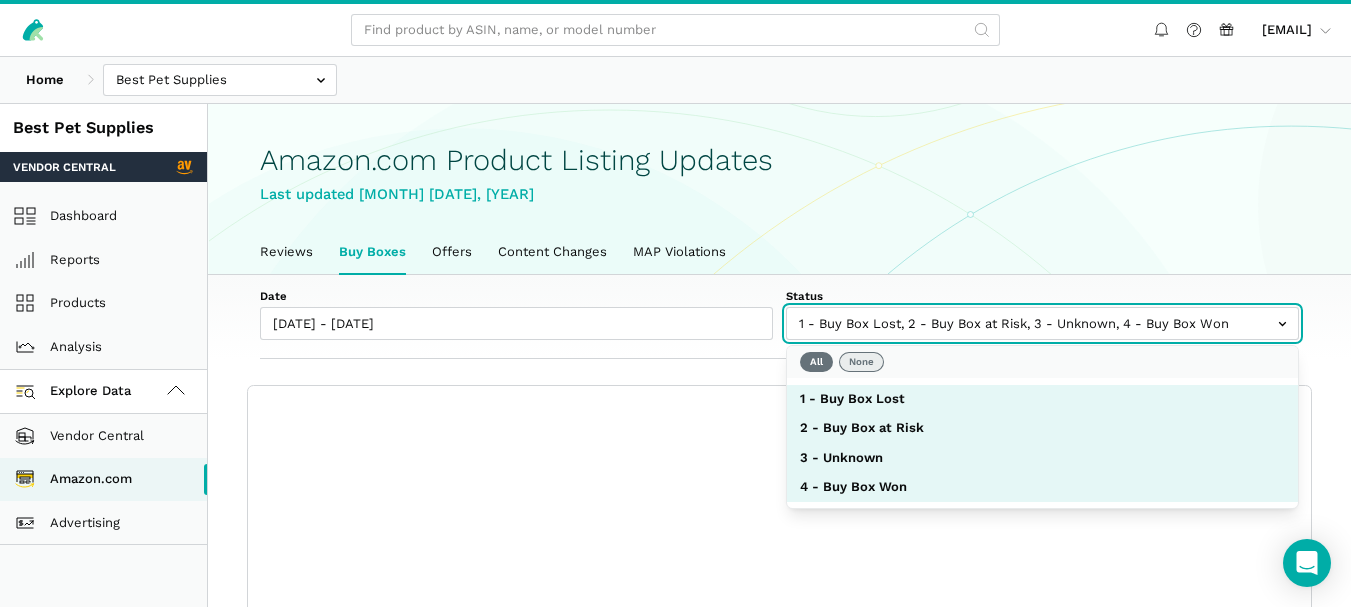 click on "None" at bounding box center [861, 362] 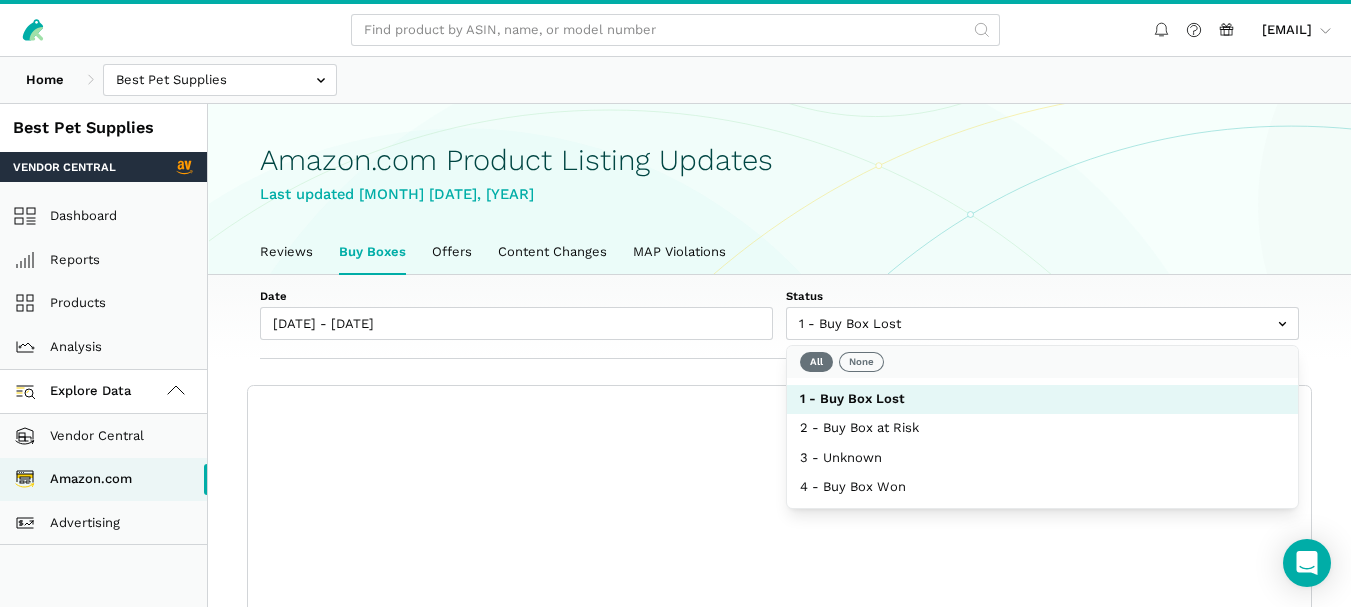 click on "Date
[DATE] - [DATE]
Status
1 - Buy Box Lost
2 - Buy Box at Risk
3 - Unknown
4 - Buy Box Won
Show columns
Export
Showing 0 to 0 of 0 buy boxes
Date Status
7-Day LBB
ASIN Name Model/Style Number Buy Box Seller Buy Box Price Buy Box Availability Amazon Price Amazon Fast Track Message
Date Status
7-Day LBB
ASIN Name Model/Style Number Buy Box Seller Buy Box Price Buy Box Availability Amazon Price Amazon Fast Track Message
No buy boxes found
Show  10 25 50 100  buy boxes Previous Next" at bounding box center [779, 446] 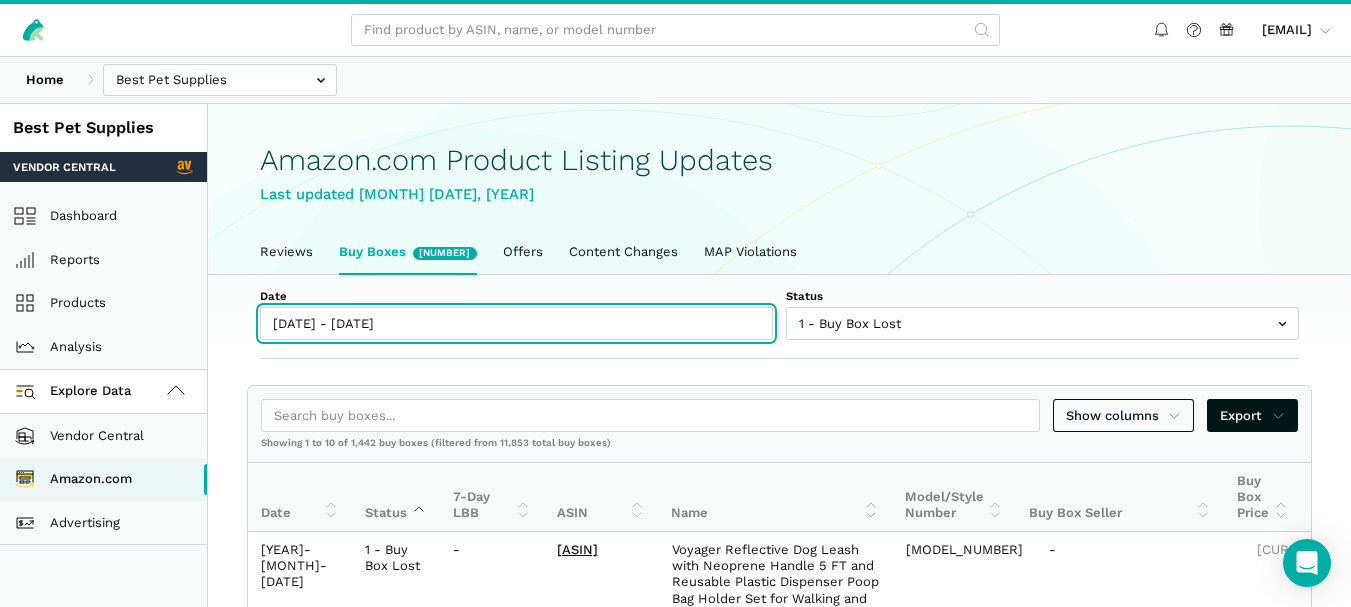 click on "[DATE] - [DATE]" at bounding box center [516, 323] 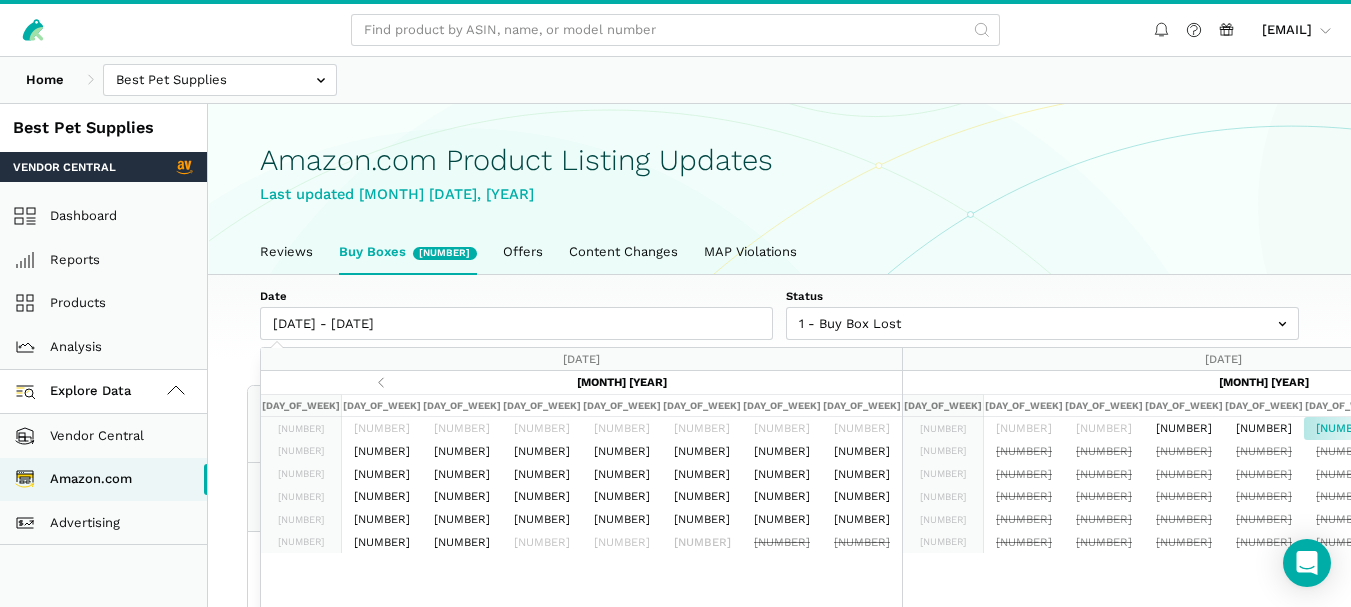 click on "Apply   Cancel" at bounding box center [1582, 777] 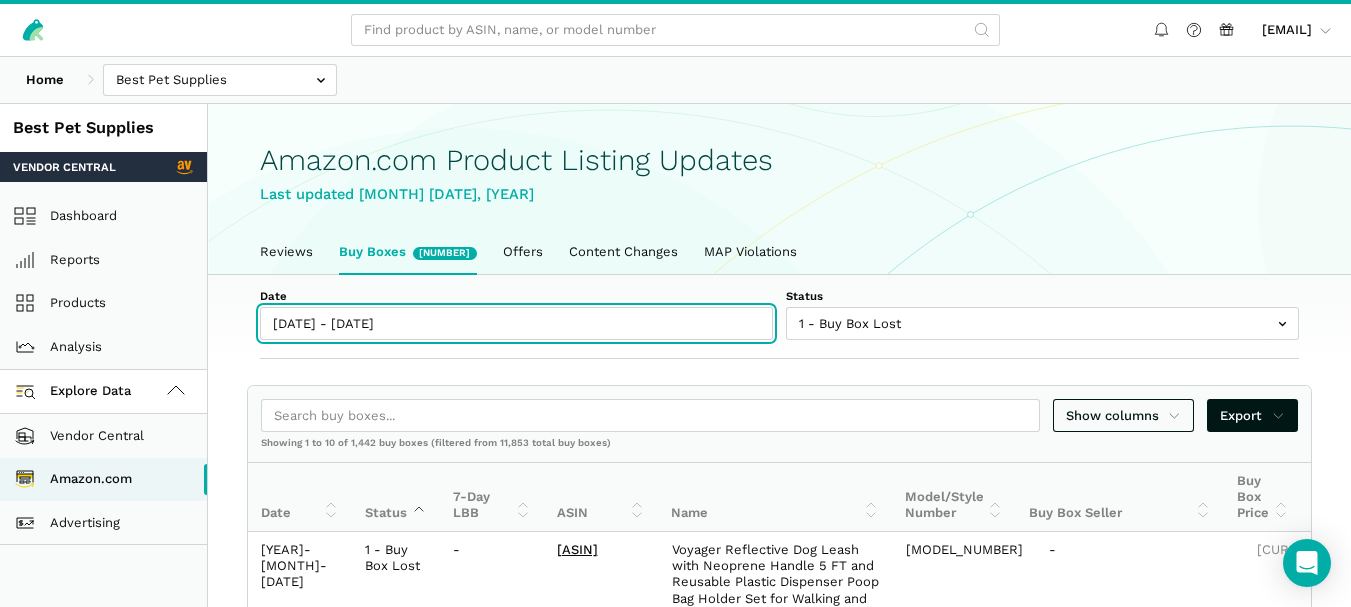 click on "[DATE] - [DATE]" at bounding box center [516, 323] 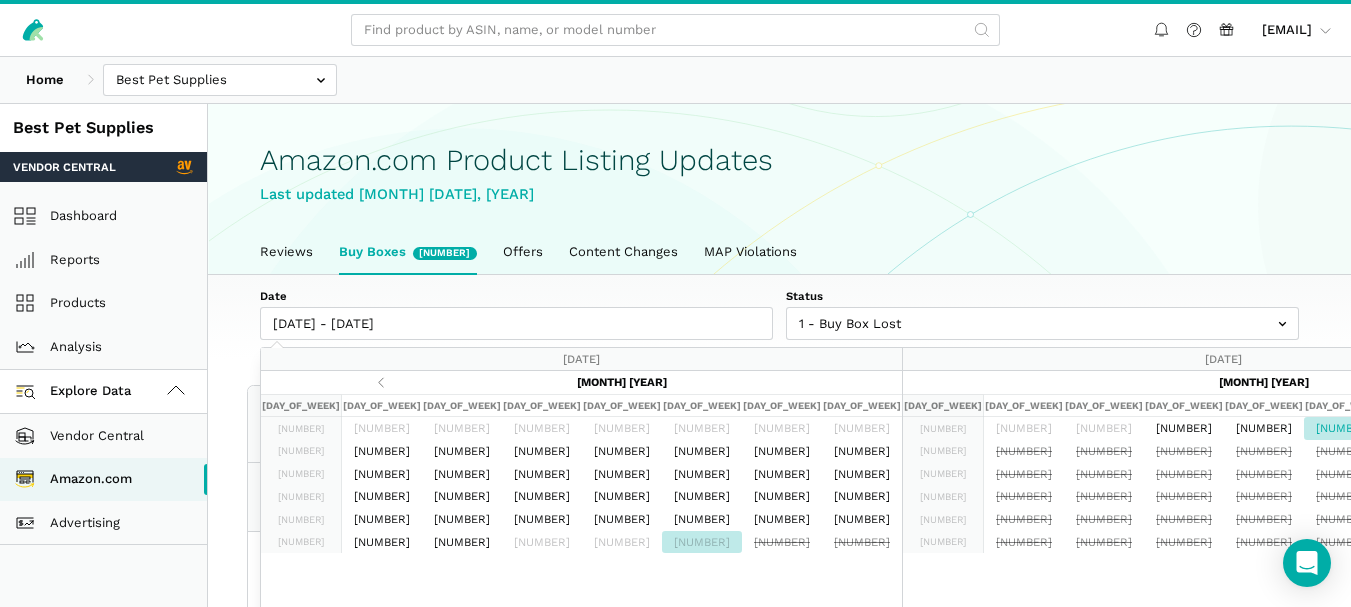 click on "Apply" at bounding box center [1578, 763] 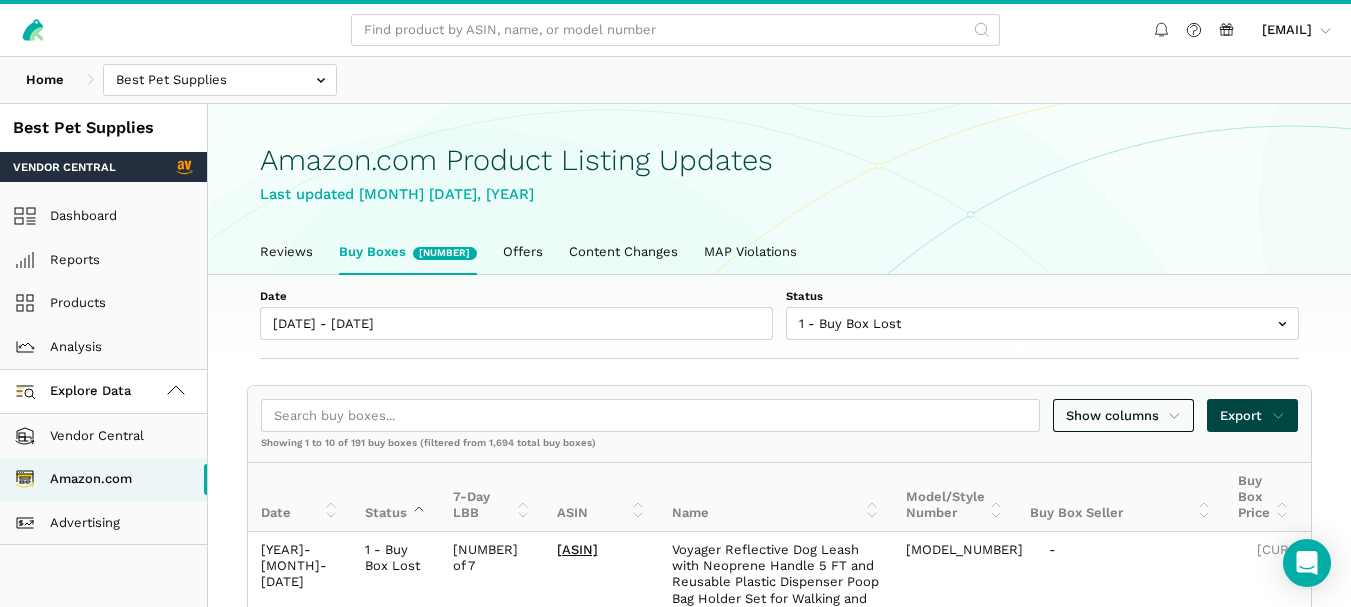 click on "Export" at bounding box center [1124, 416] 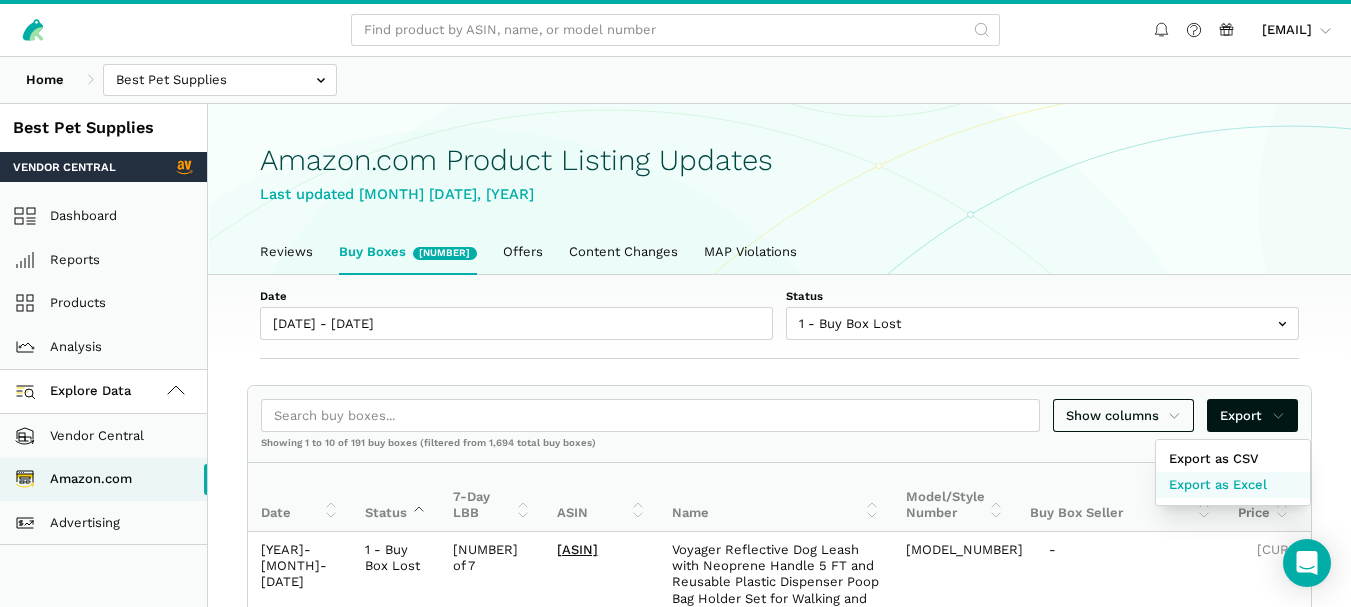 click on "Export as Excel" at bounding box center [1218, 485] 